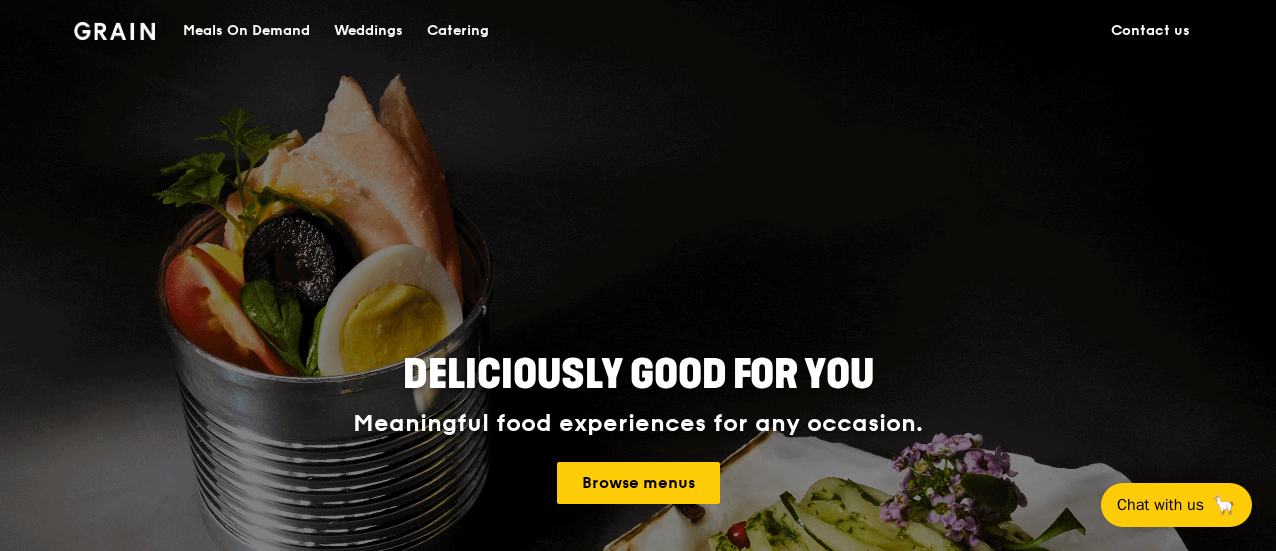 scroll, scrollTop: 0, scrollLeft: 0, axis: both 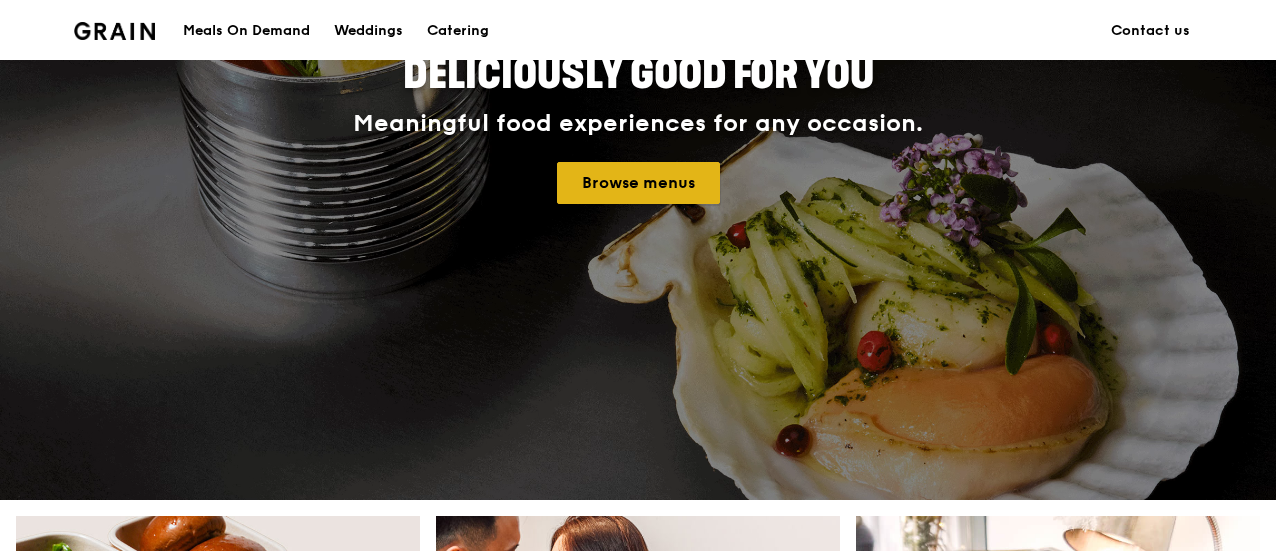 click on "Browse menus" at bounding box center (638, 183) 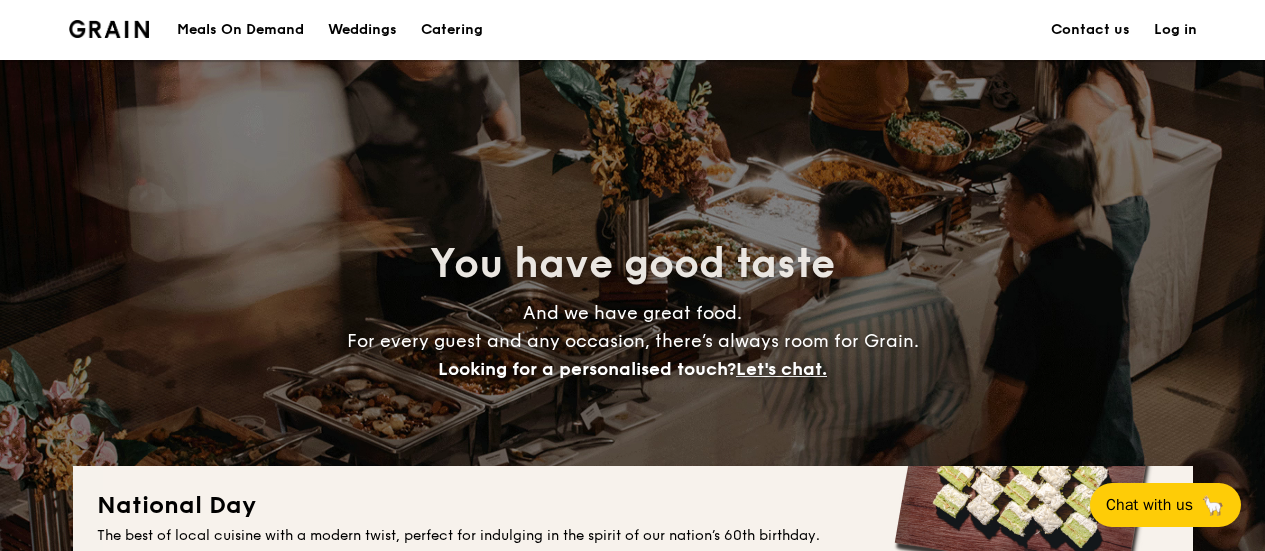 scroll, scrollTop: 400, scrollLeft: 0, axis: vertical 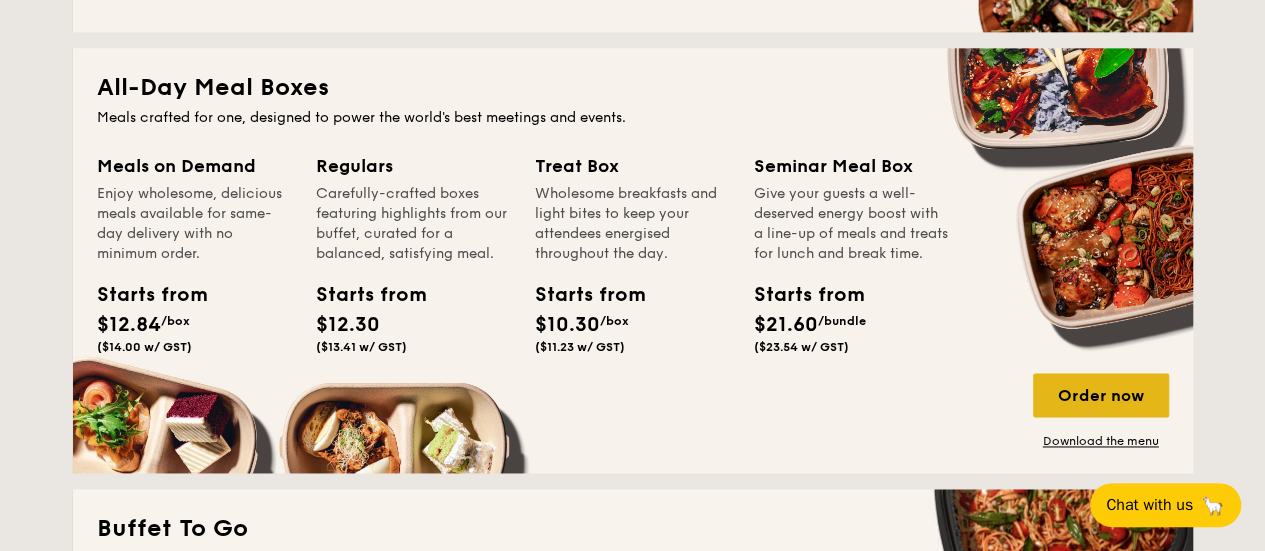 click on "Order now" at bounding box center (1101, 395) 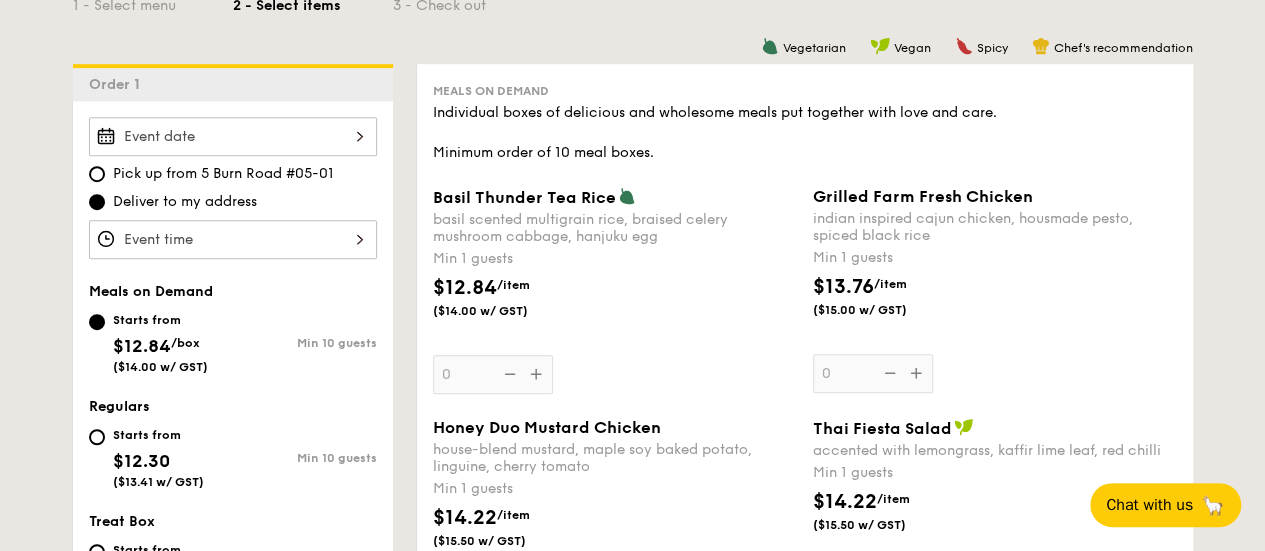 scroll, scrollTop: 400, scrollLeft: 0, axis: vertical 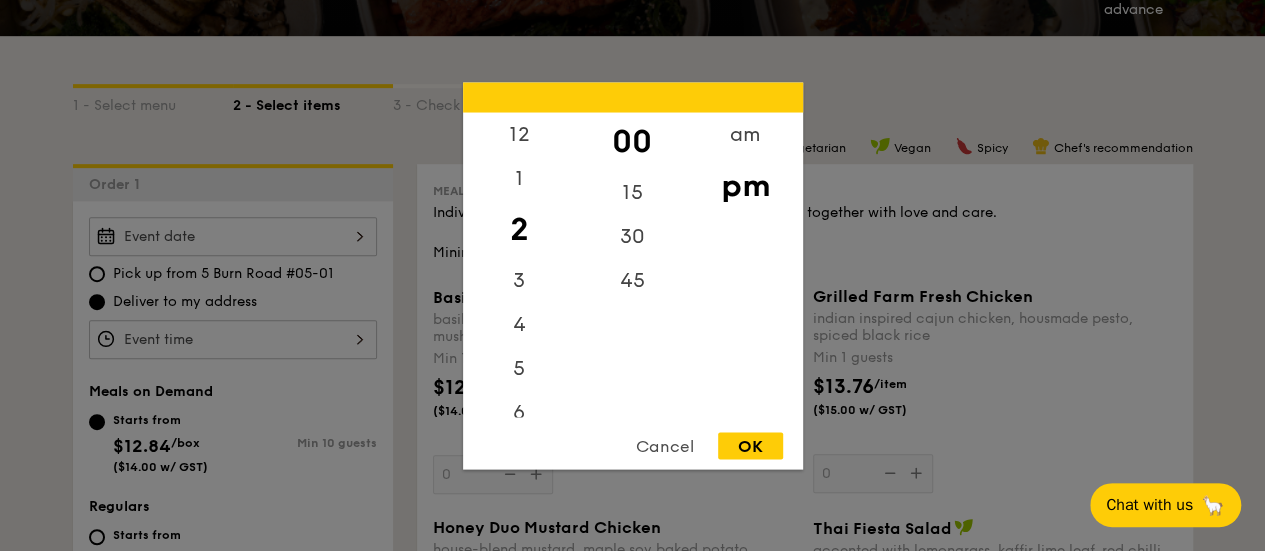 click on "12 1 2 3 4 5 6 7 8 9 10 11   00 15 30 45   am   pm   Cancel   OK" at bounding box center [233, 339] 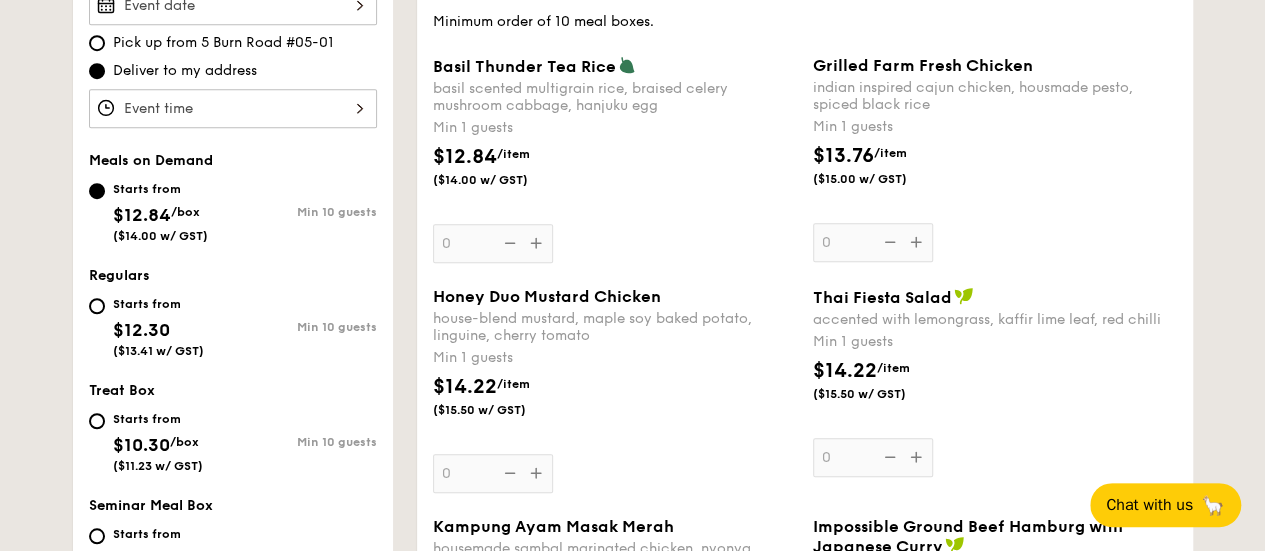 scroll, scrollTop: 600, scrollLeft: 0, axis: vertical 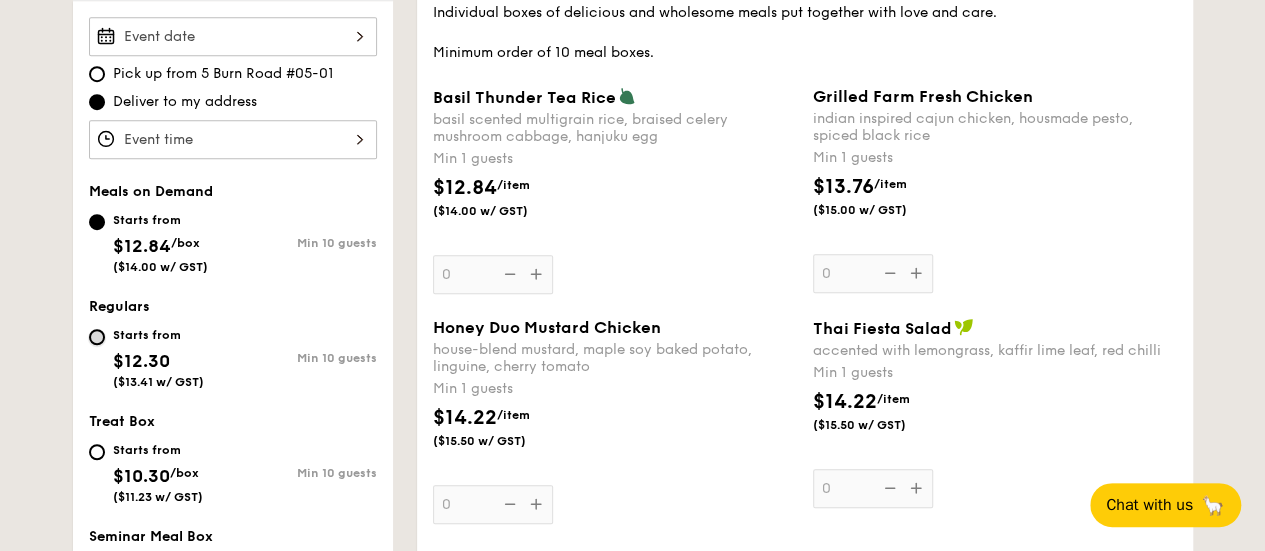 click on "Starts from
$12.30
($13.41 w/ GST)
Min 10 guests" at bounding box center [97, 337] 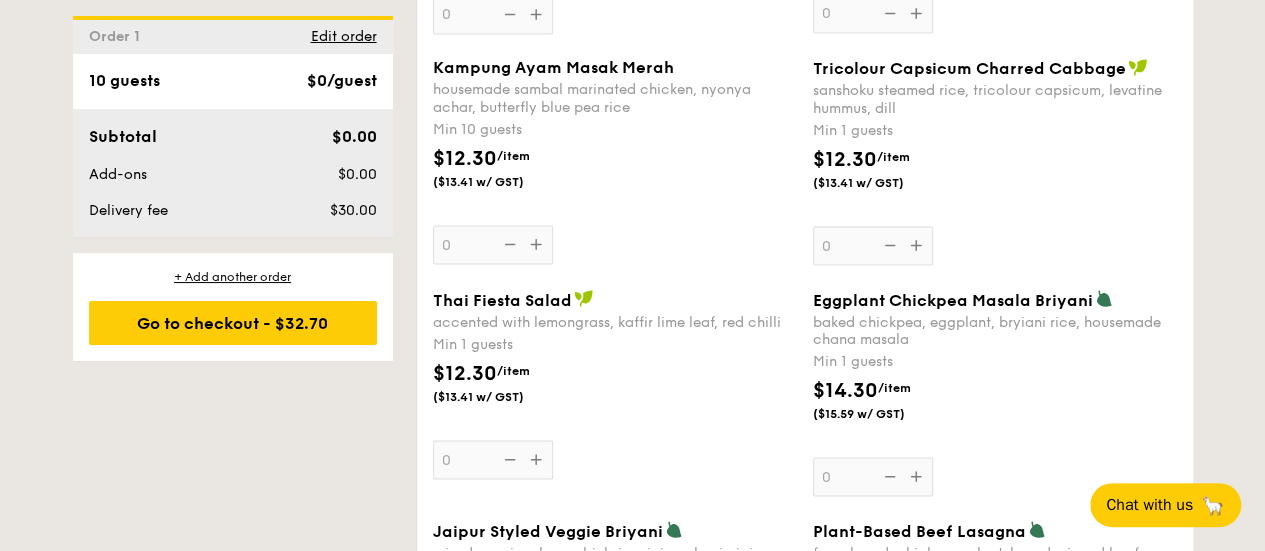 scroll, scrollTop: 1700, scrollLeft: 0, axis: vertical 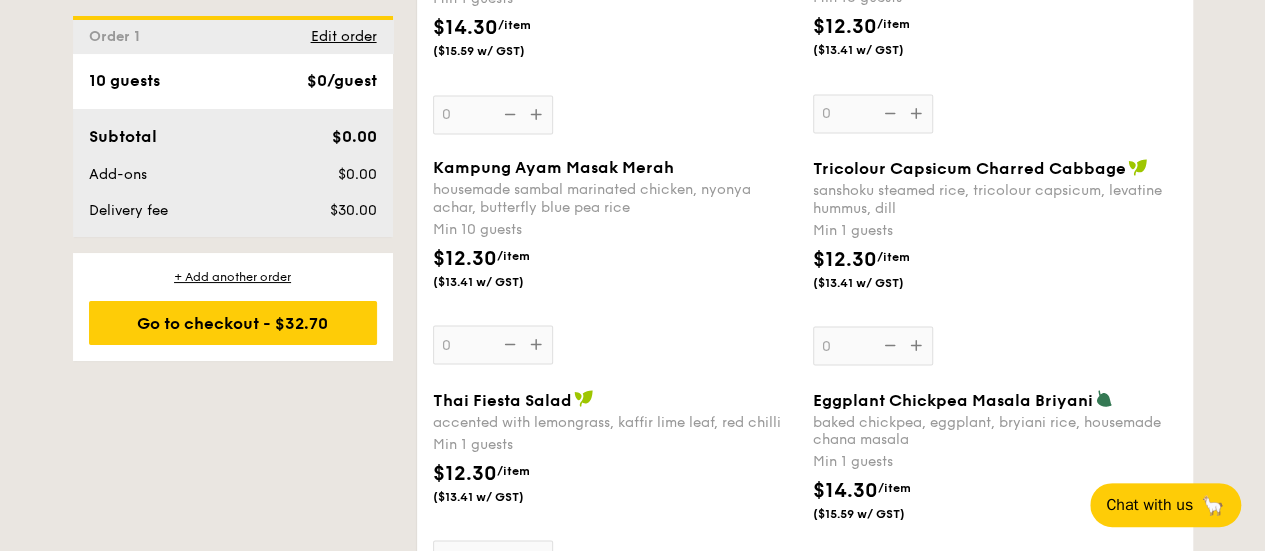 click on "Thai Fiesta Salad" at bounding box center (502, 399) 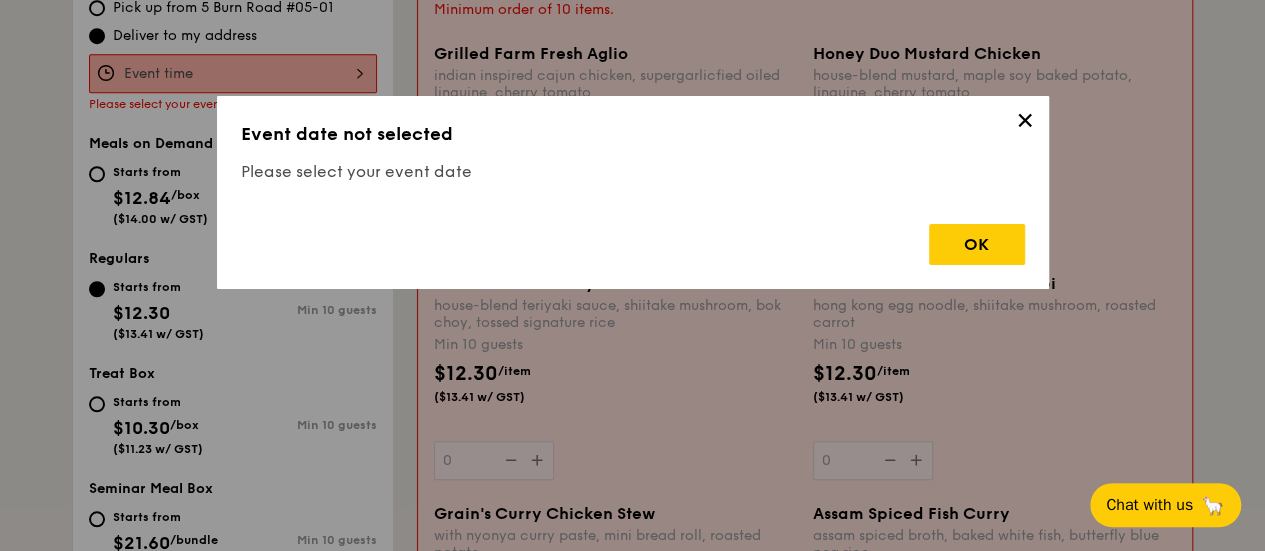 scroll, scrollTop: 534, scrollLeft: 0, axis: vertical 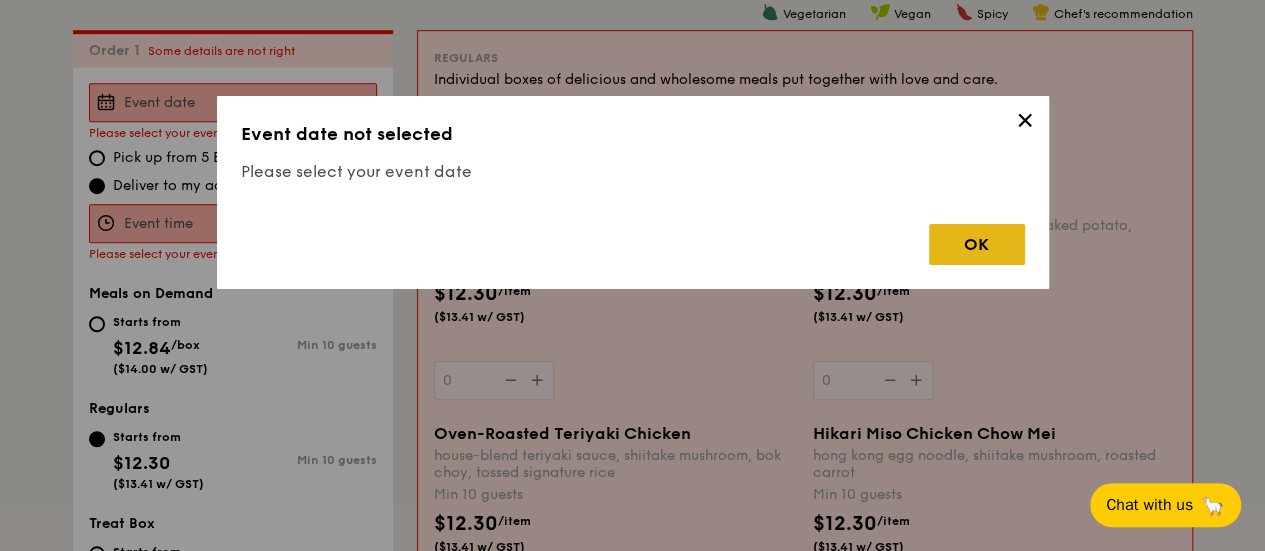 click on "OK" at bounding box center [977, 244] 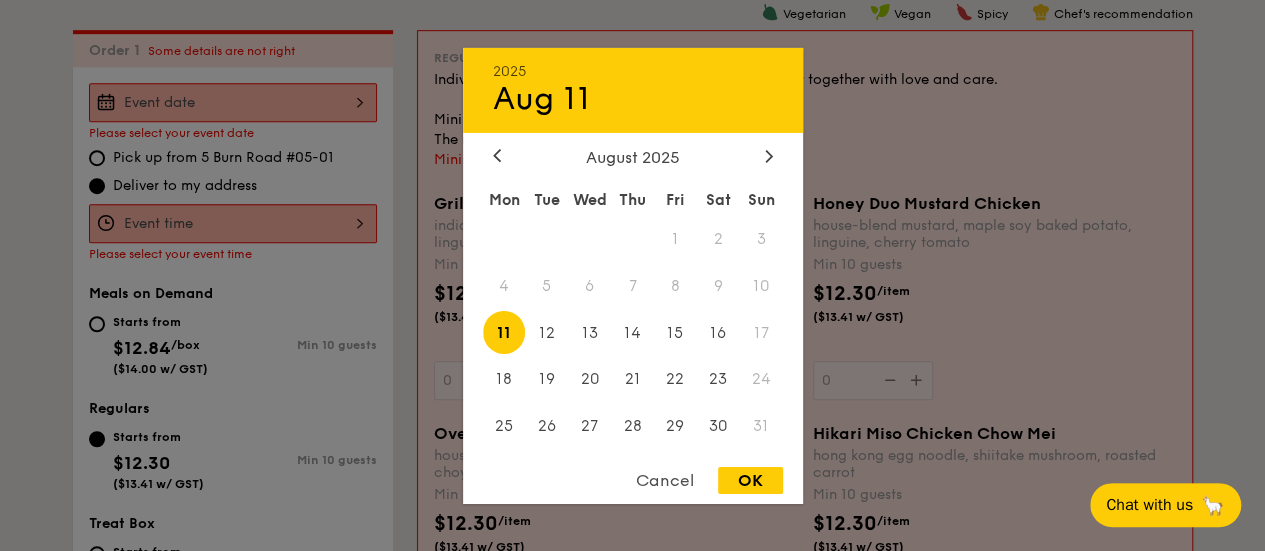 click on "[YEAR] [MONTH] [DAY]       [MONTH] [YEAR]     Mon Tue Wed Thu Fri Sat Sun   1 2 3 4 5 6 7 8 9 10 11 12 13 14 15 16 17 18 19 20 21 22 23 24 25 26 27 28 29 30 31     Cancel   OK" at bounding box center (233, 102) 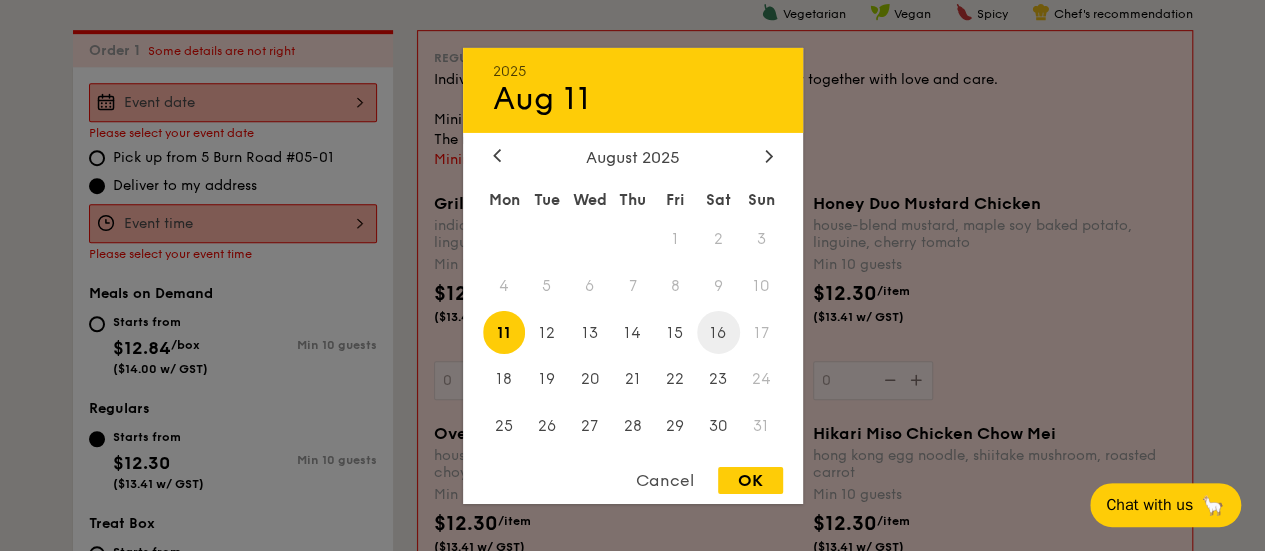 click on "16" at bounding box center (718, 332) 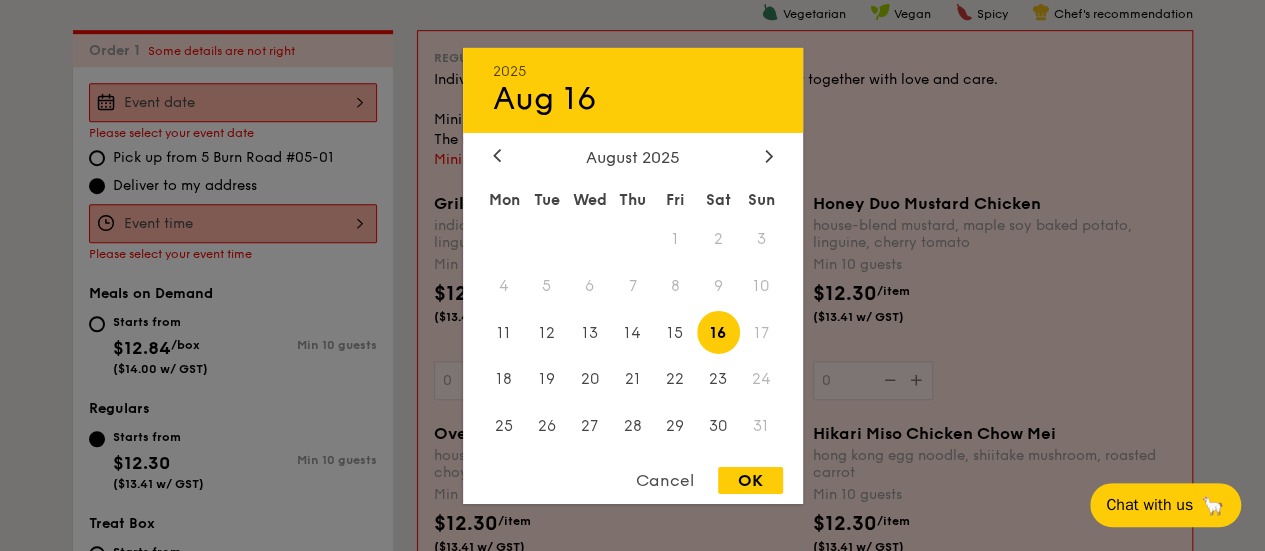 drag, startPoint x: 766, startPoint y: 476, endPoint x: 175, endPoint y: 173, distance: 664.14606 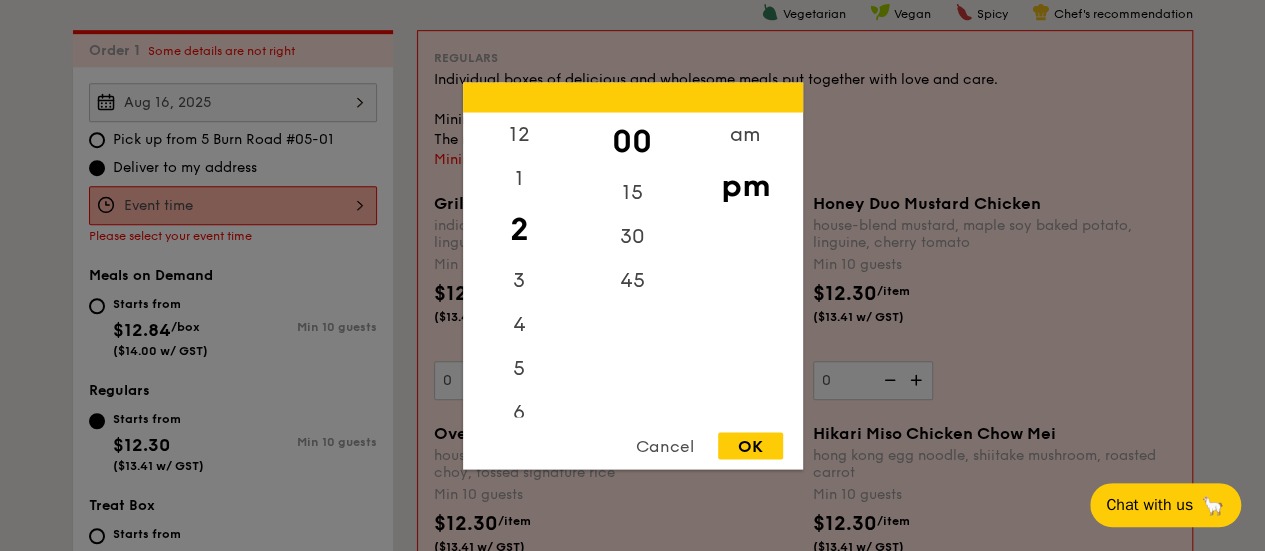 click on "12 1 2 3 4 5 6 7 8 9 10 11   00 15 30 45   am   pm   Cancel   OK" at bounding box center [233, 205] 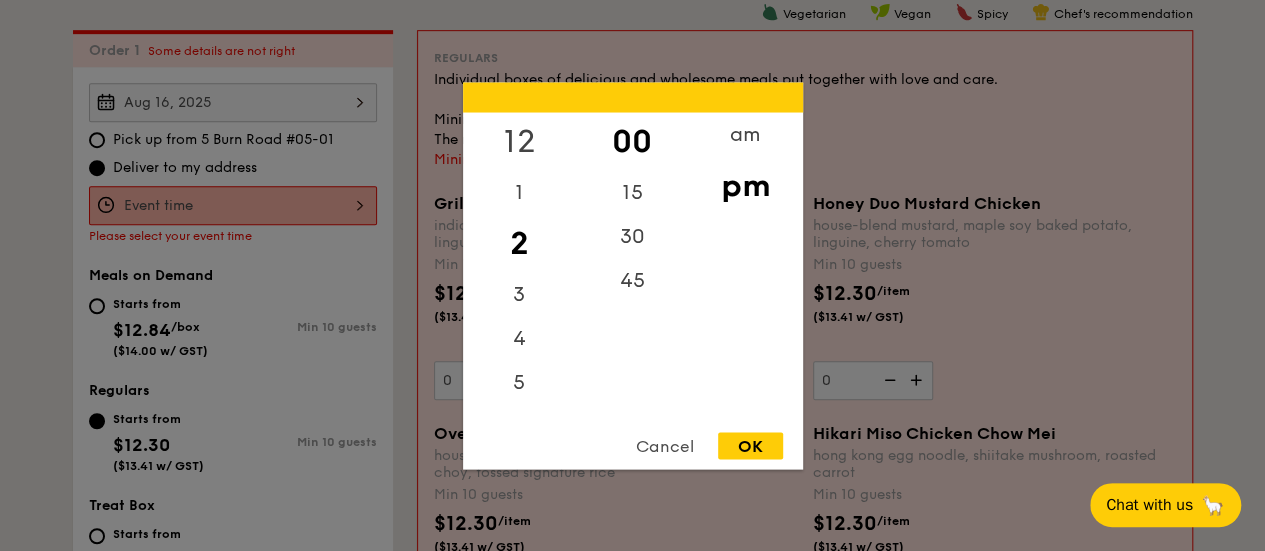 click on "12" at bounding box center [519, 141] 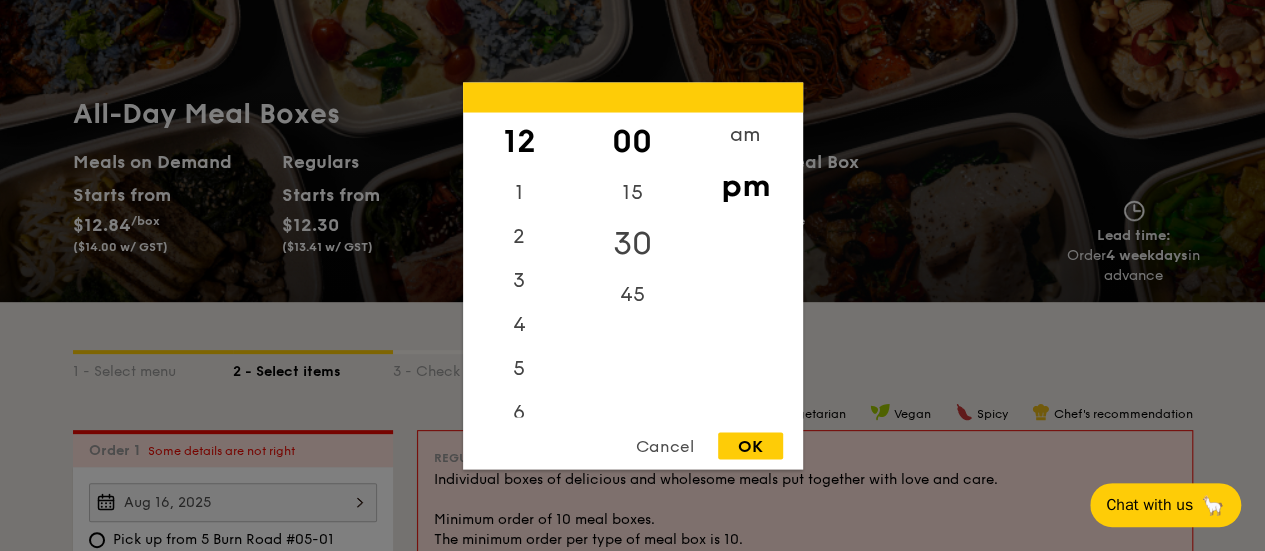 scroll, scrollTop: 234, scrollLeft: 0, axis: vertical 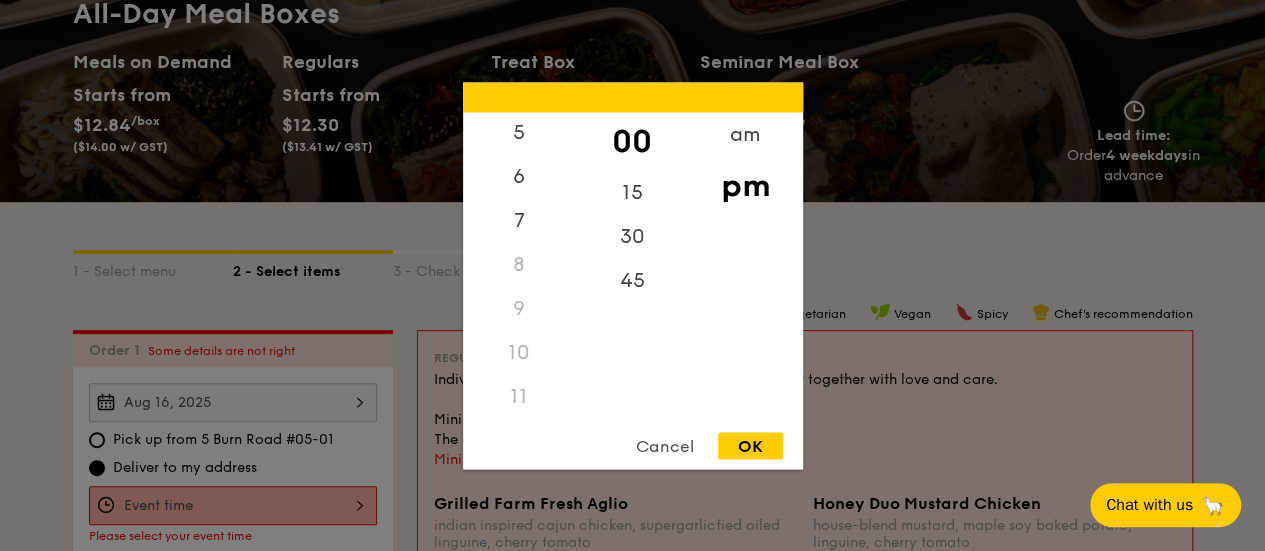 click on "11" at bounding box center (519, 396) 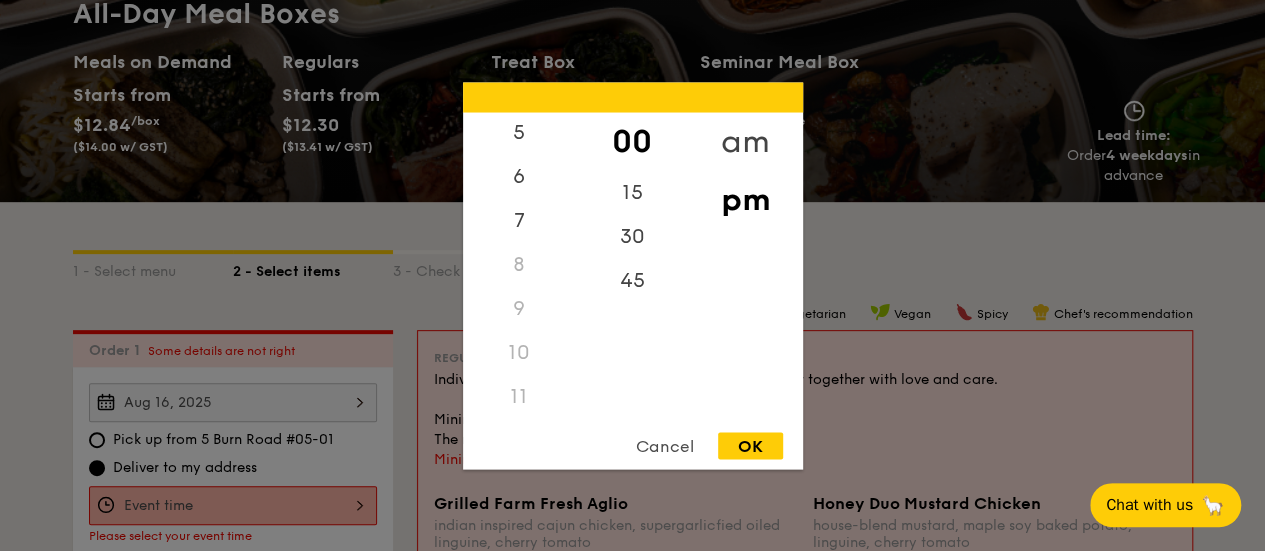 click on "am" at bounding box center (745, 141) 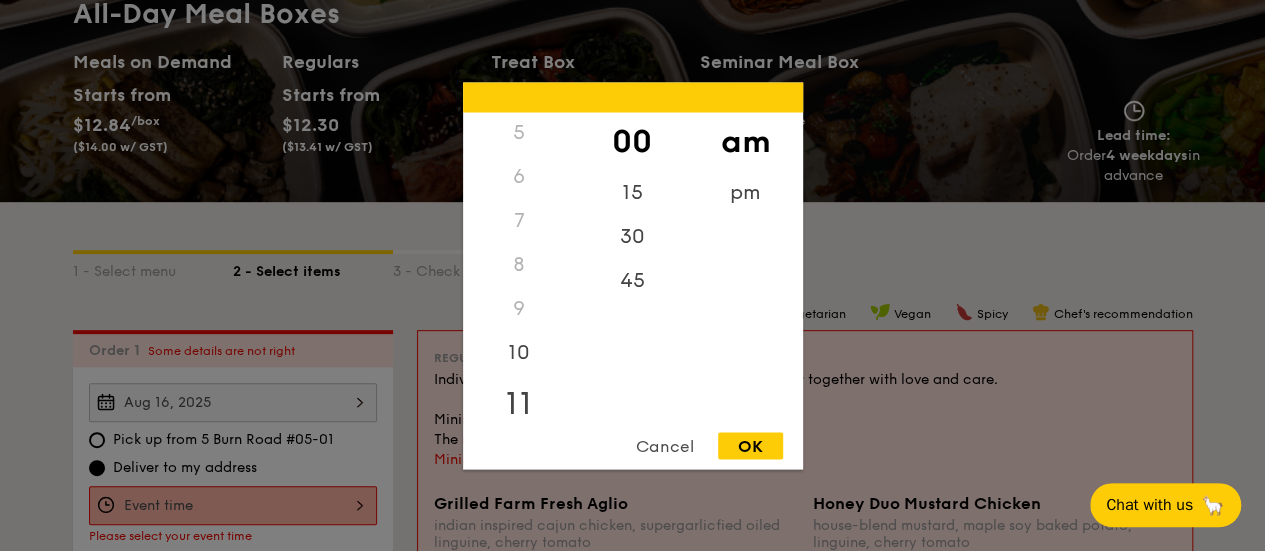 scroll, scrollTop: 224, scrollLeft: 0, axis: vertical 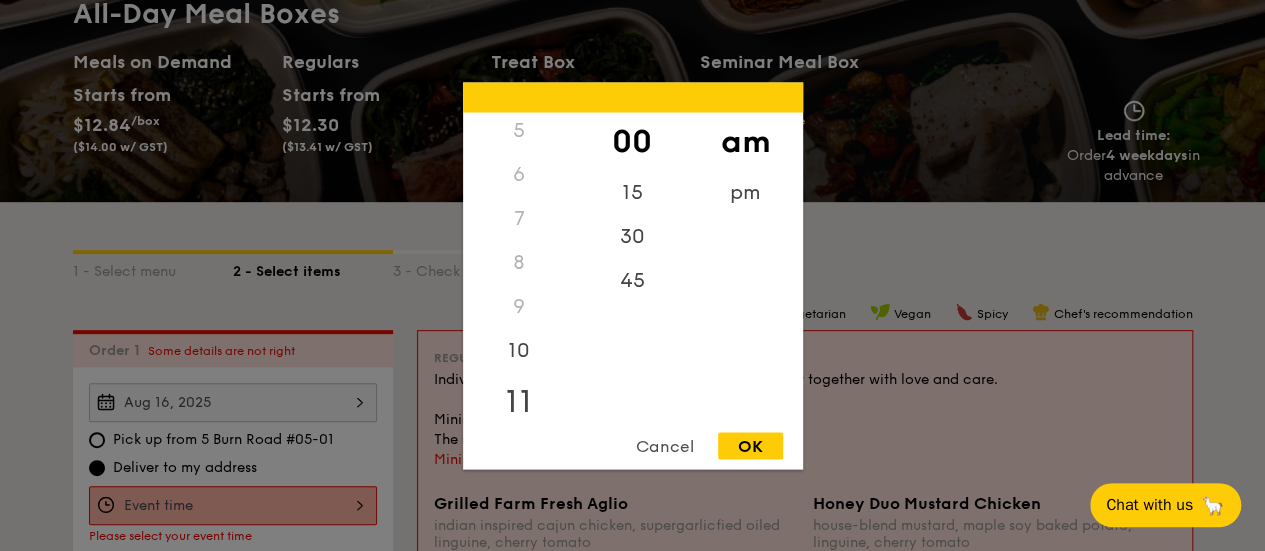 click on "11" at bounding box center (519, 401) 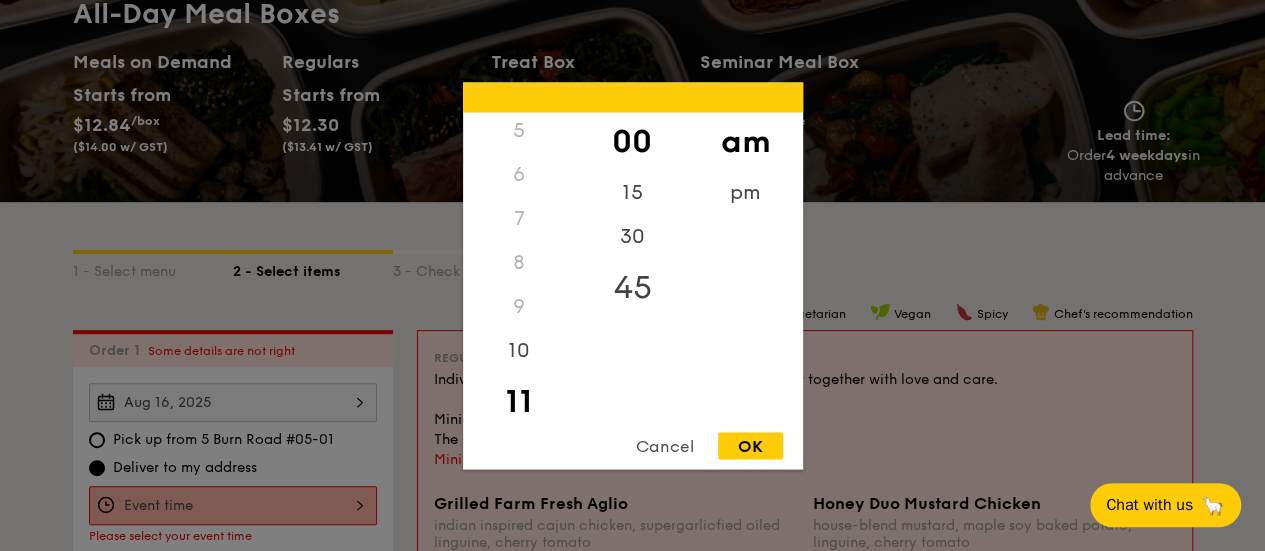 click on "45" at bounding box center (632, 287) 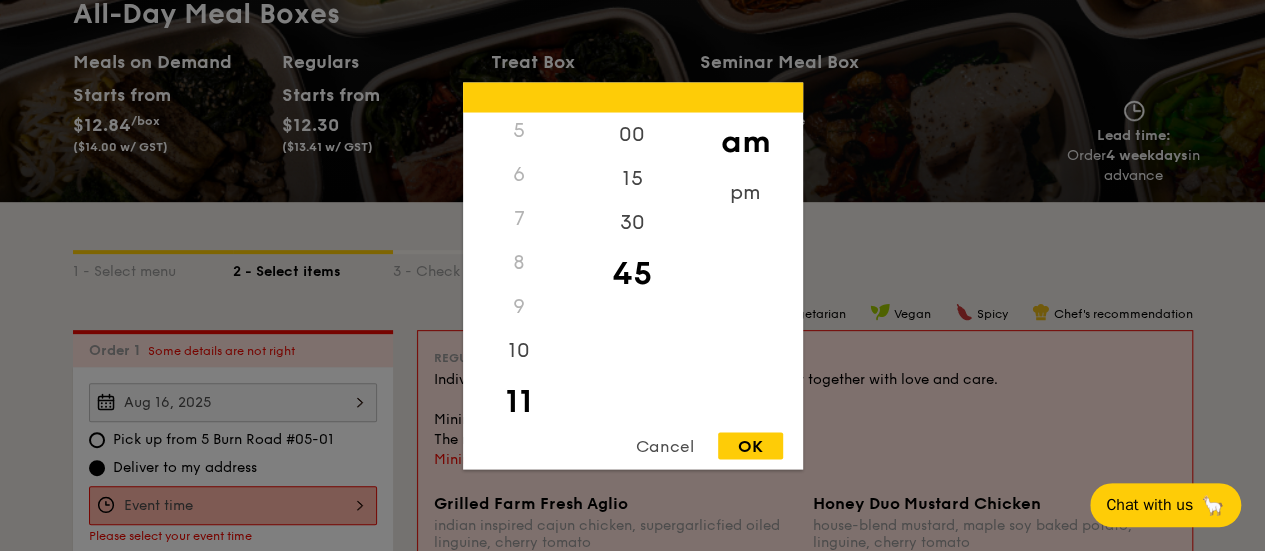 click on "OK" at bounding box center [750, 445] 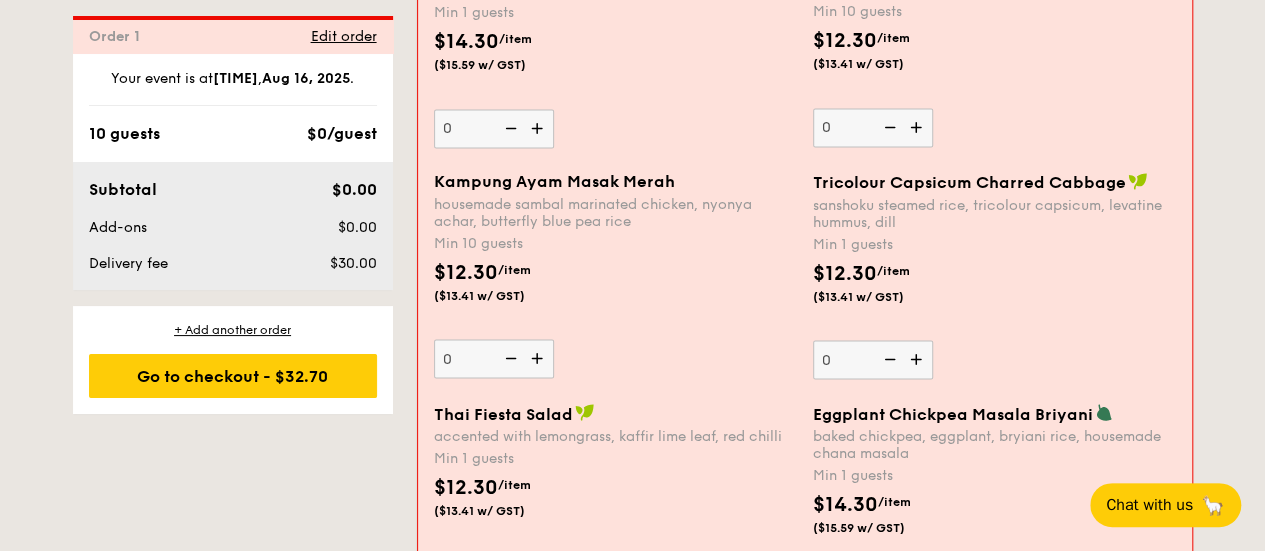scroll, scrollTop: 1734, scrollLeft: 0, axis: vertical 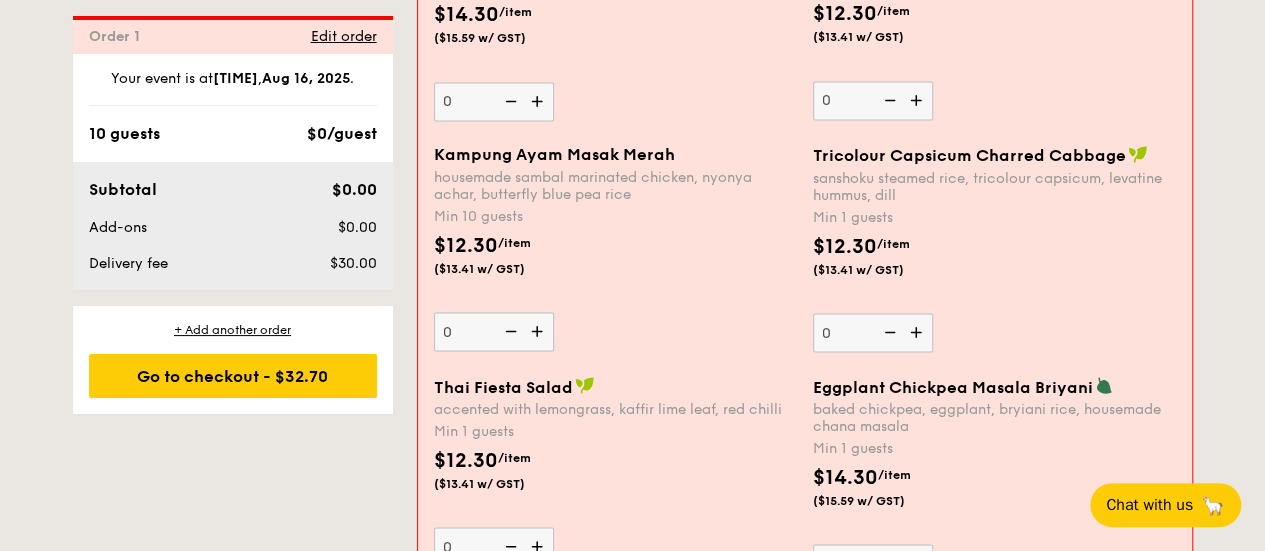 click on "Kampung Ayam Masak Merah" at bounding box center [554, 154] 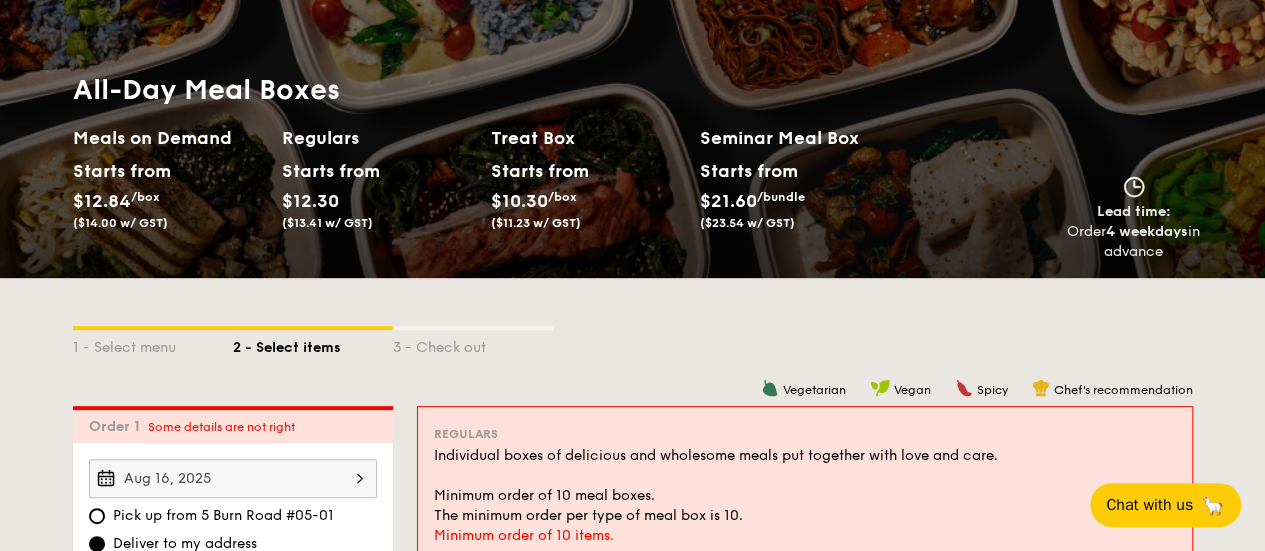scroll, scrollTop: 100, scrollLeft: 0, axis: vertical 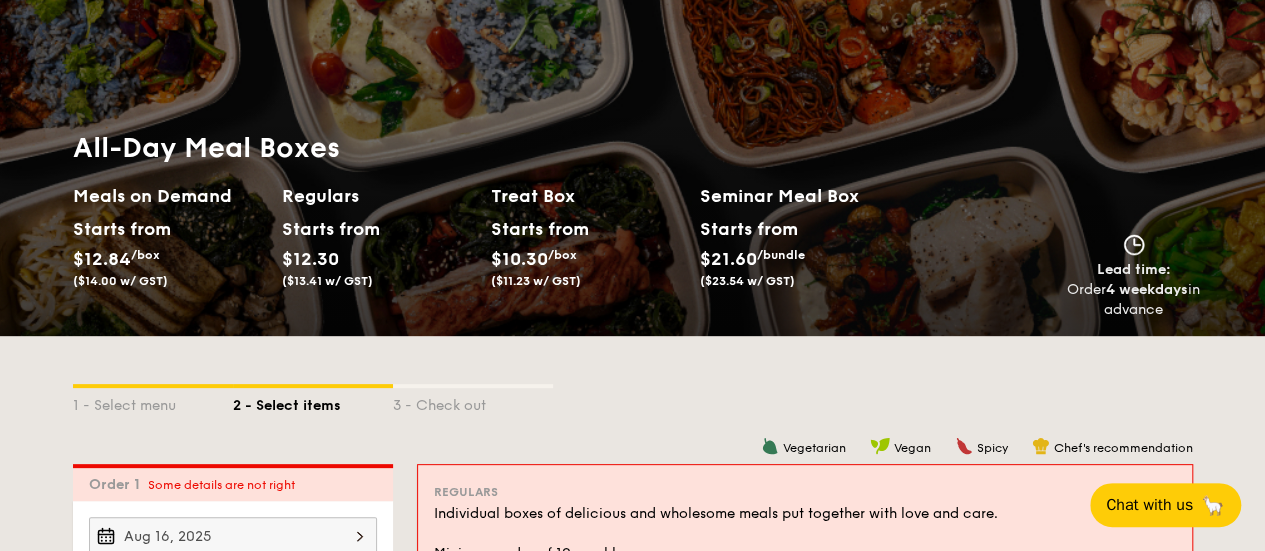 click on "Starts from" at bounding box center (535, 229) 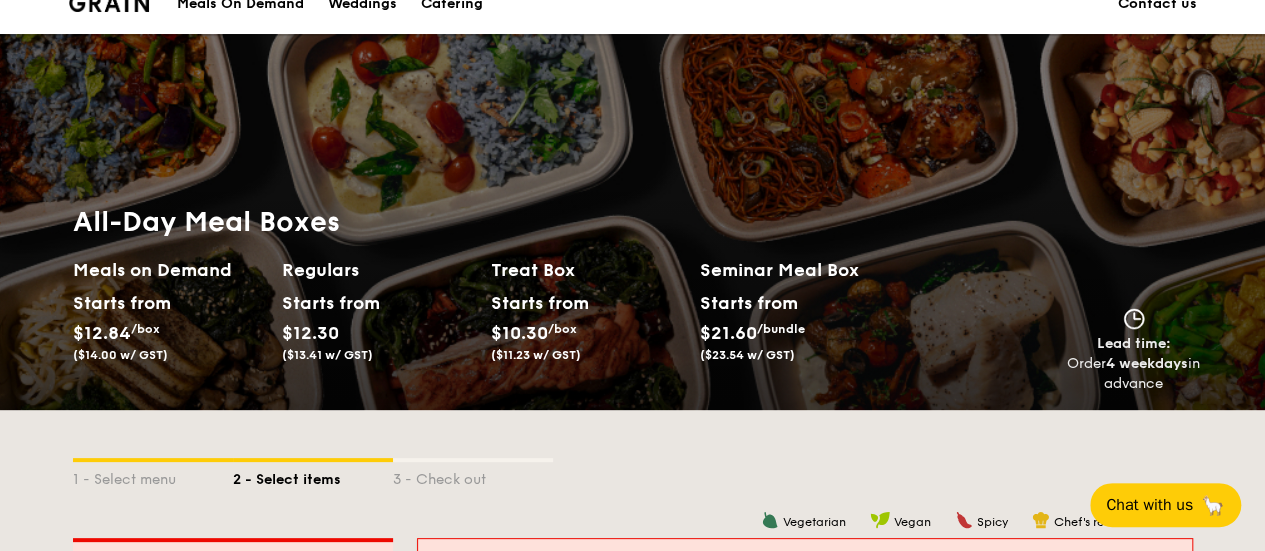 scroll, scrollTop: 0, scrollLeft: 0, axis: both 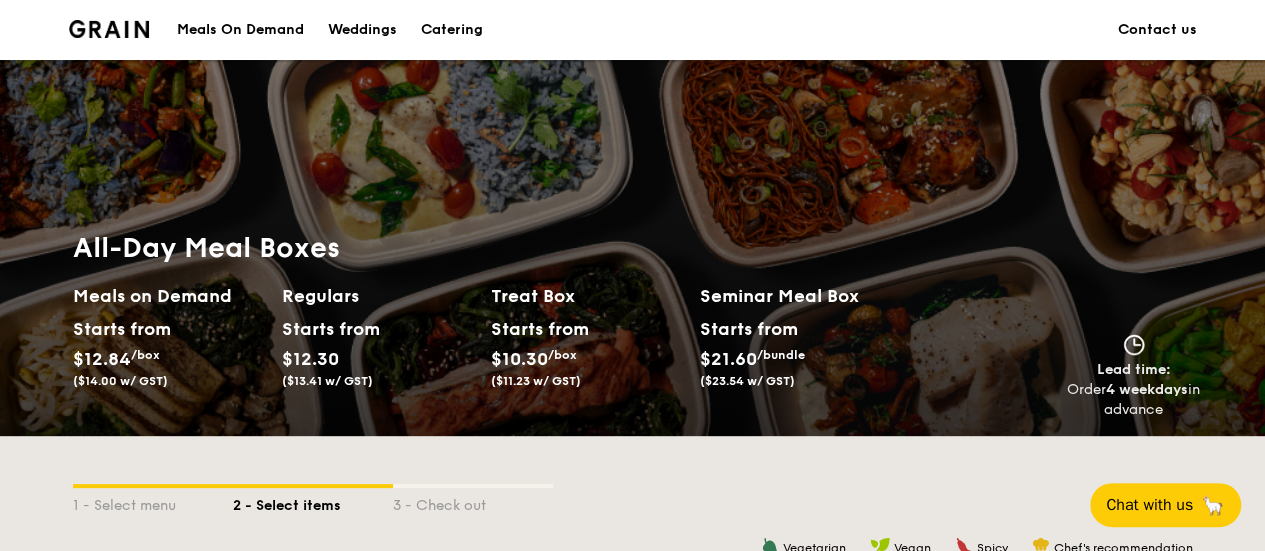 click on "All-Day Meal Boxes
Meals on Demand
Starts from
$12.84
/box
($14.00 w/ GST)
Regulars
Starts from
$12.30
($13.41 w/ GST)
Treat Box
Starts from
$10.30
/box
($11.23 w/ GST)
Seminar Meal Box
Starts from
$21.60
/bundle
($23.54 w/ GST)
Lead time:
Order  4 weekdays  in advance" at bounding box center [632, 248] 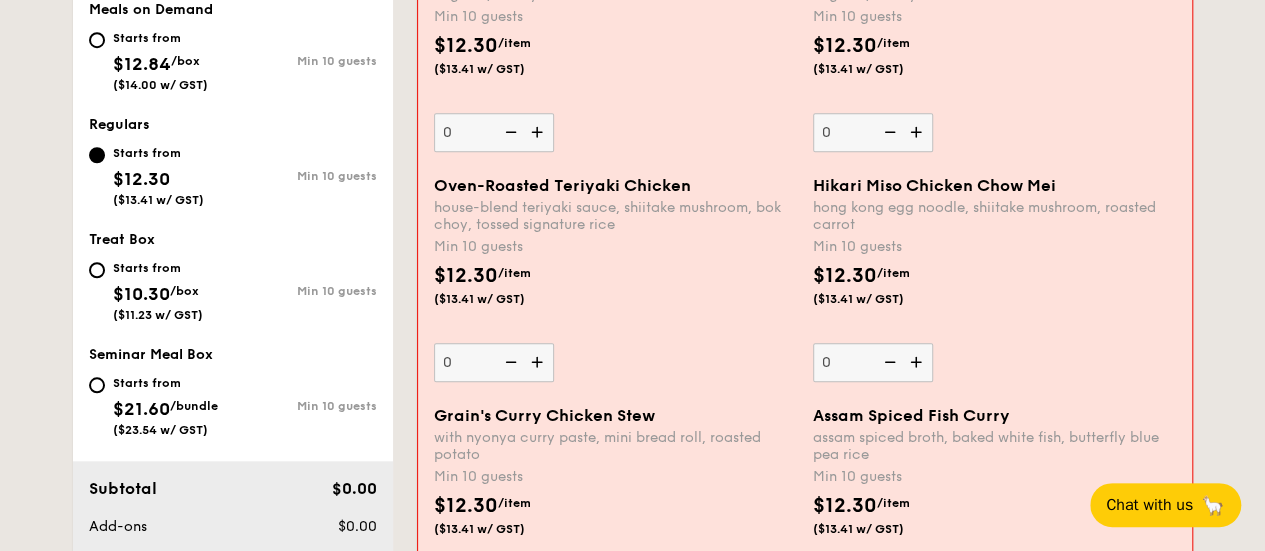 scroll, scrollTop: 800, scrollLeft: 0, axis: vertical 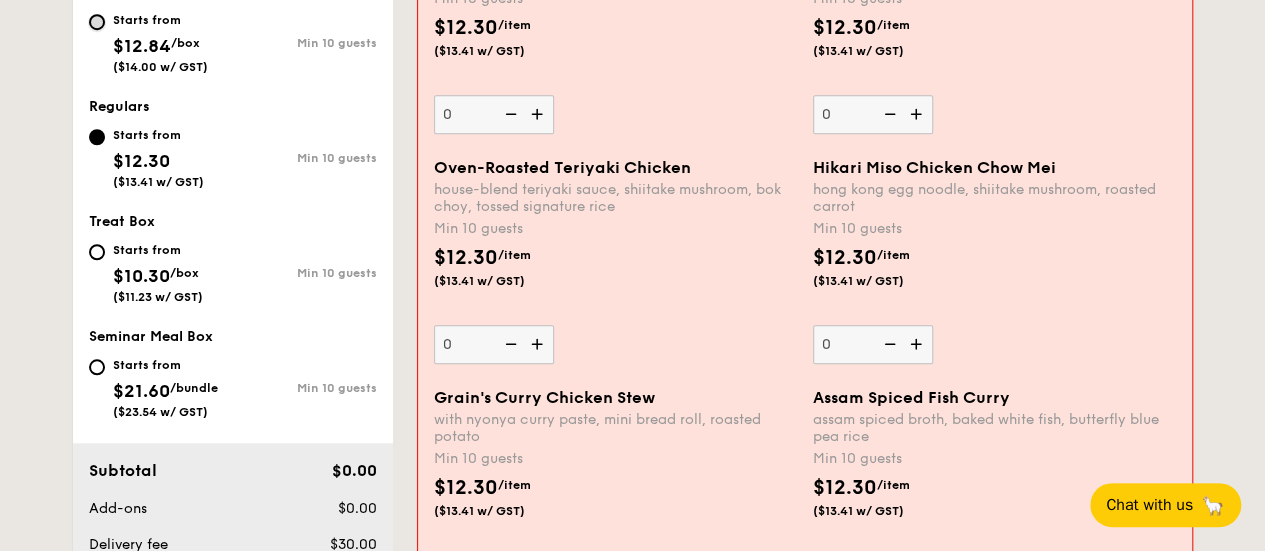 click on "Starts from
$12.84
/box
($14.00 w/ GST)
Min 10 guests" at bounding box center (97, 22) 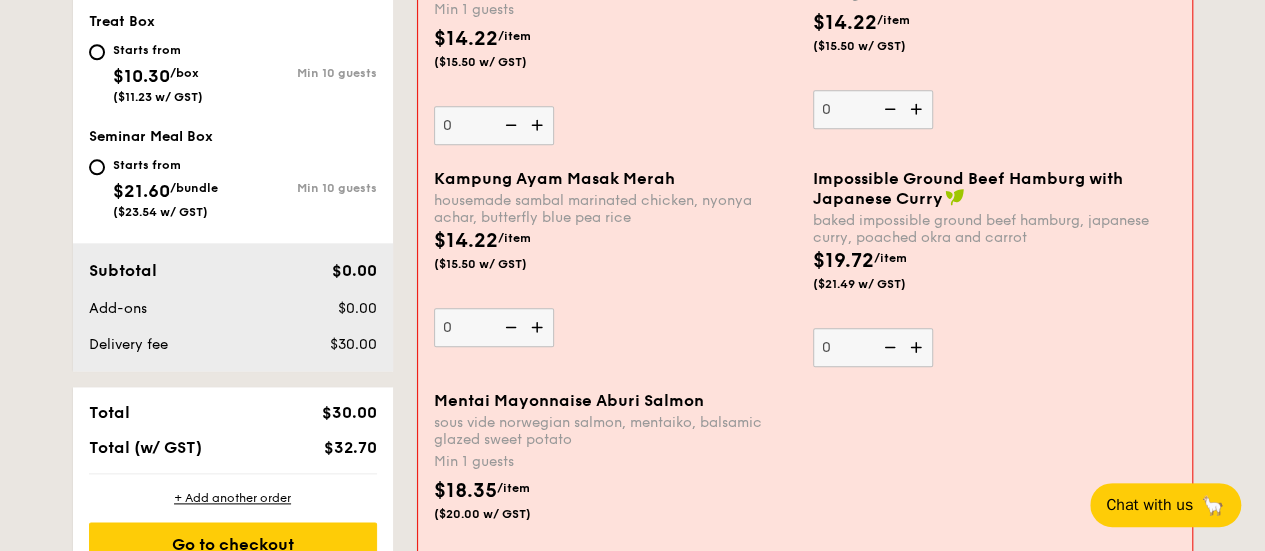 scroll, scrollTop: 900, scrollLeft: 0, axis: vertical 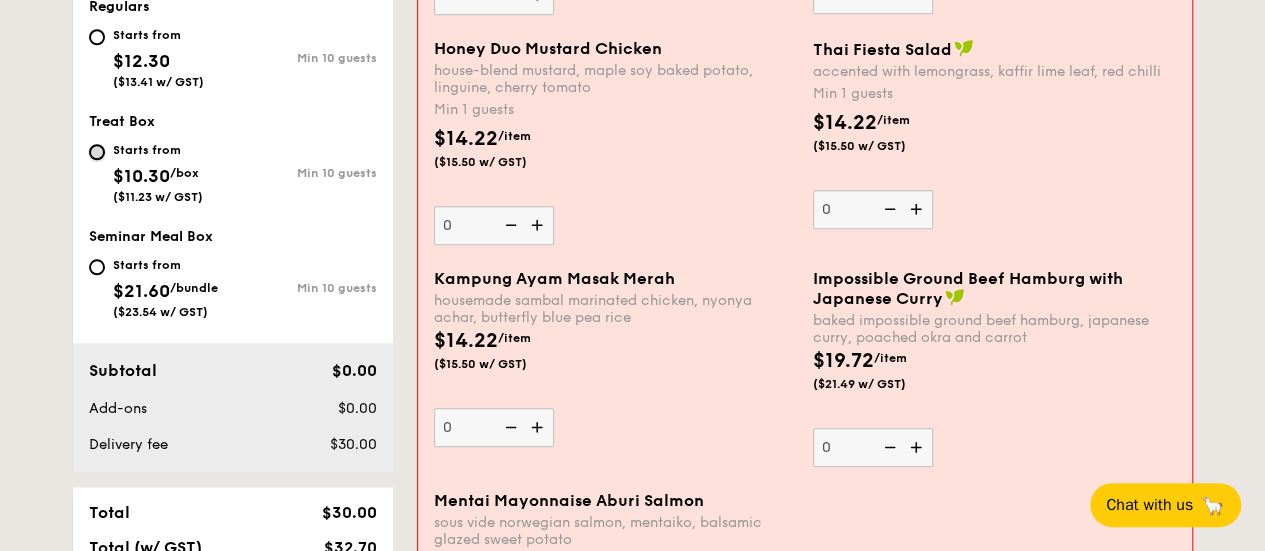 click on "Starts from
$10.30
/box
($11.23 w/ GST)
Min 10 guests" at bounding box center (97, 152) 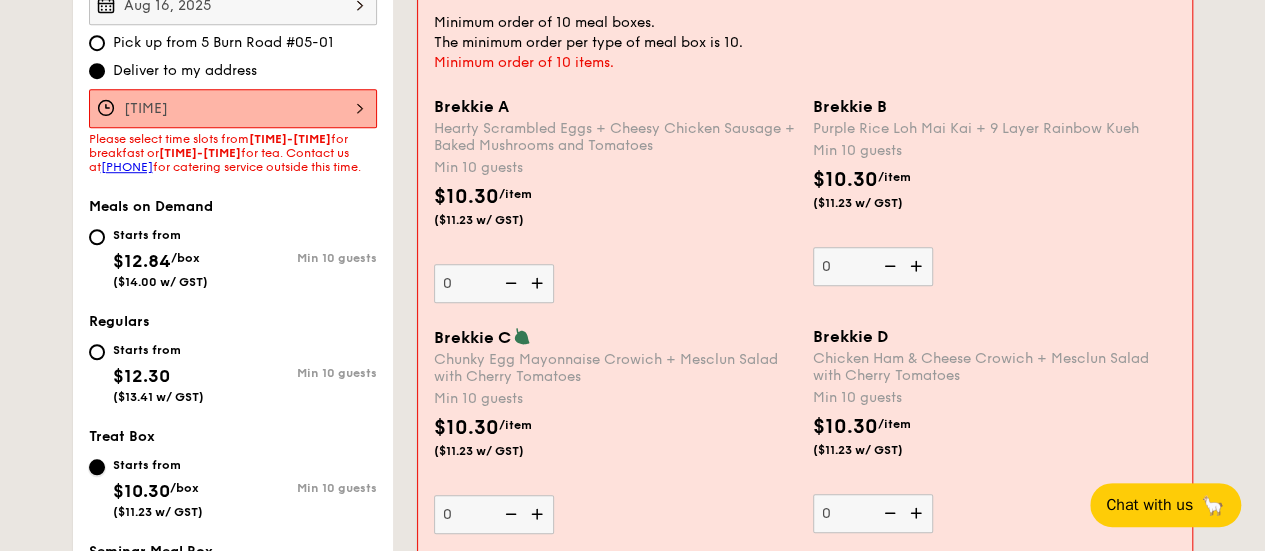 scroll, scrollTop: 662, scrollLeft: 0, axis: vertical 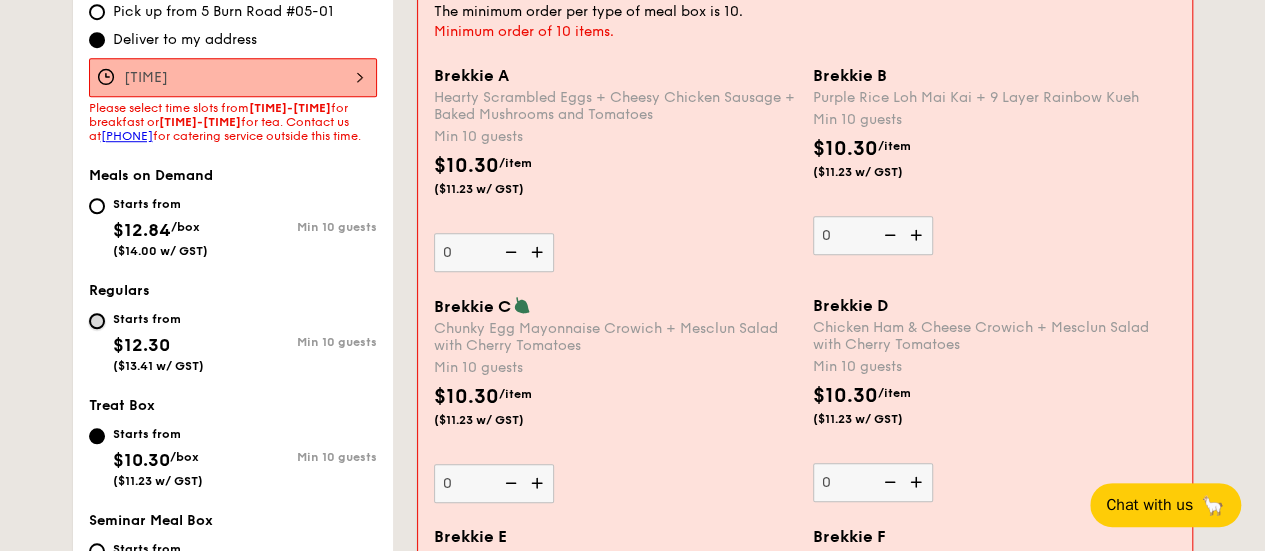 click on "Starts from
$12.30
($13.41 w/ GST)
Min 10 guests" at bounding box center [97, 321] 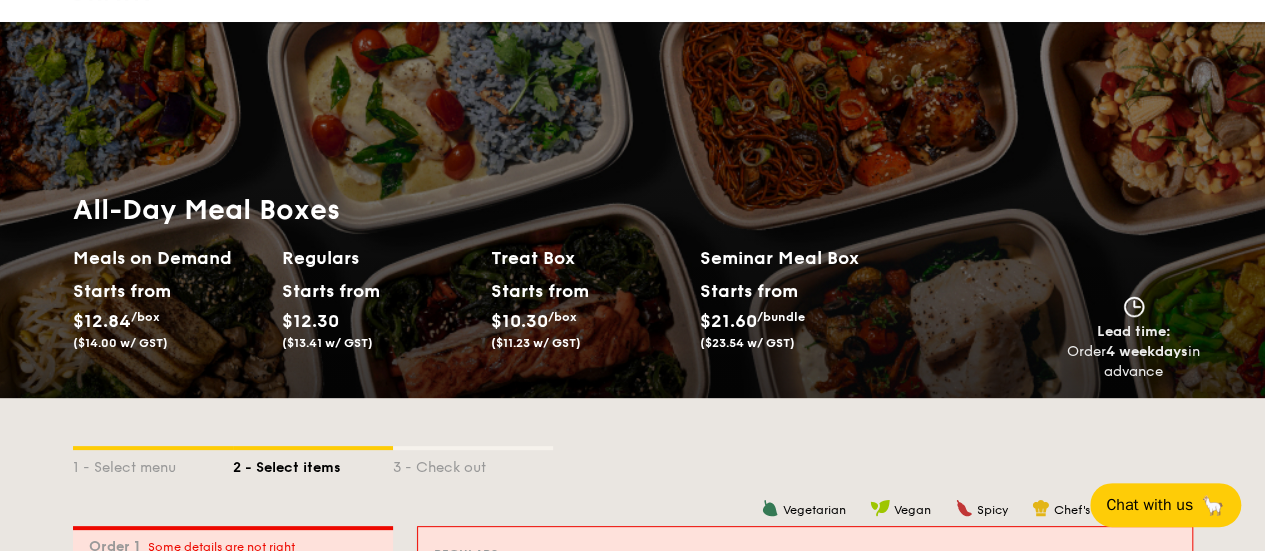 scroll, scrollTop: 0, scrollLeft: 0, axis: both 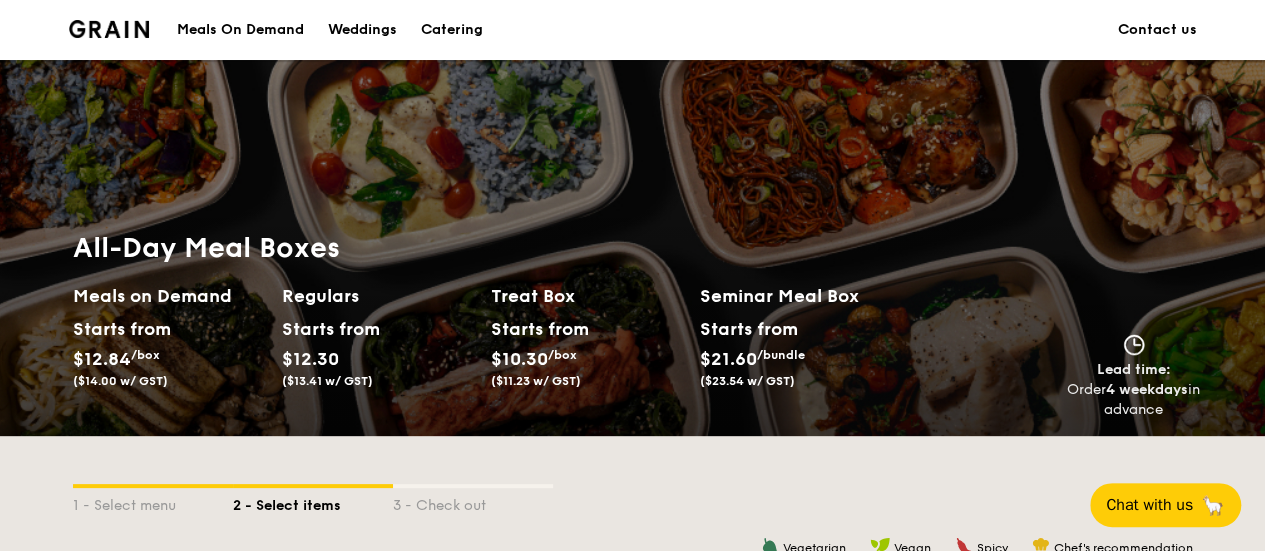 click on "All-Day Meal Boxes
Meals on Demand
Starts from
$12.84
/box
($14.00 w/ GST)
Regulars
Starts from
$12.30
($13.41 w/ GST)
Treat Box
Starts from
$10.30
/box
($11.23 w/ GST)
Seminar Meal Box
Starts from
$21.60
/bundle
($23.54 w/ GST)
Lead time:
Order  4 weekdays  in advance" at bounding box center (632, 248) 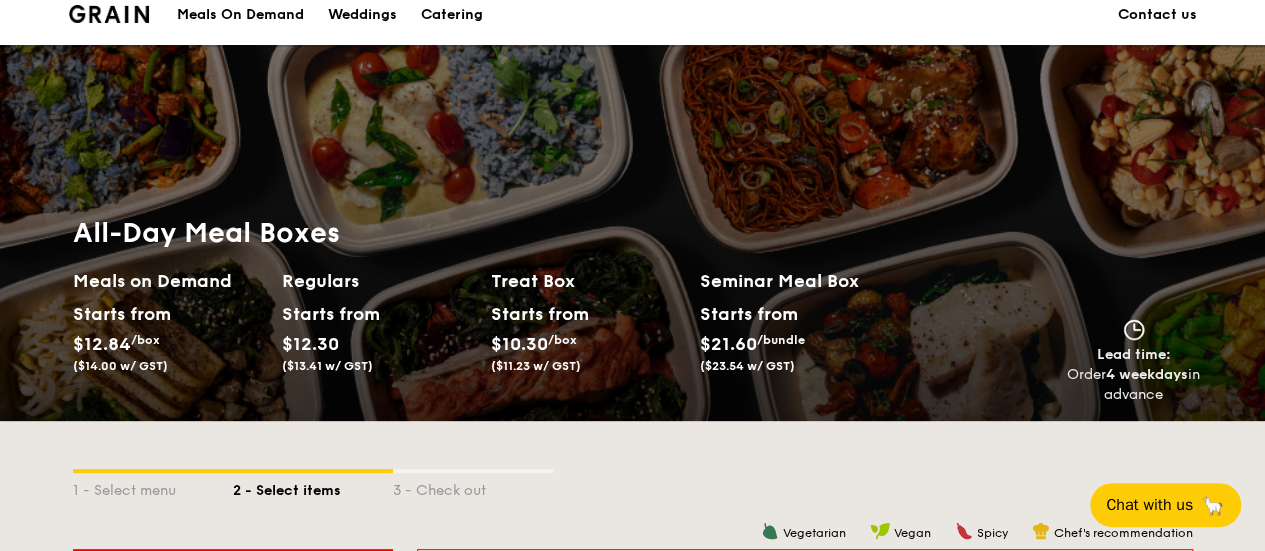 scroll, scrollTop: 0, scrollLeft: 0, axis: both 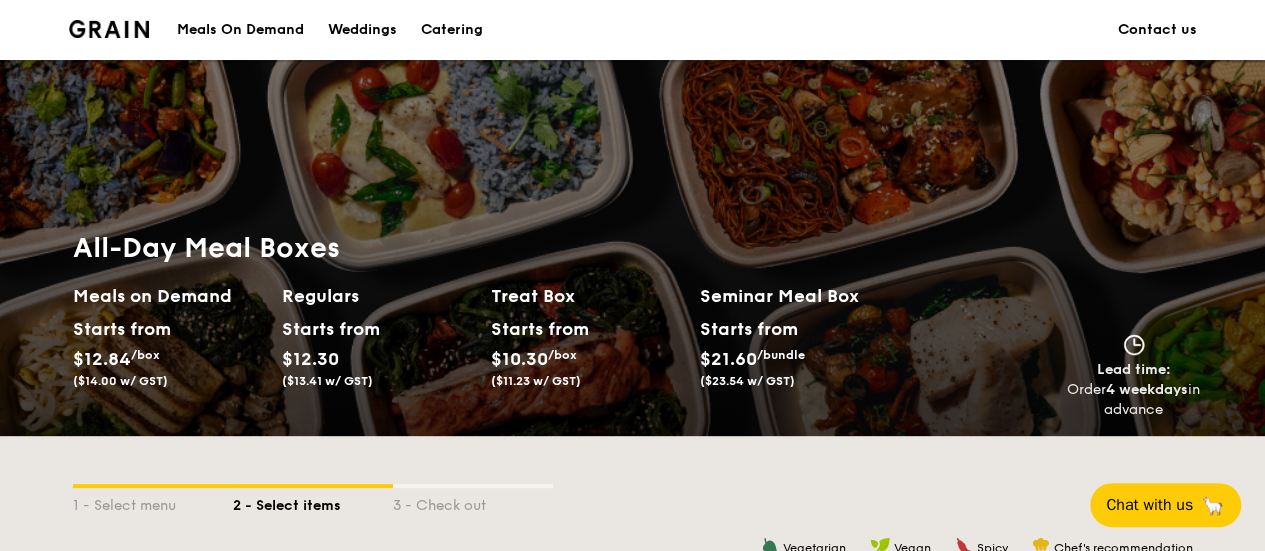 click at bounding box center (109, 29) 